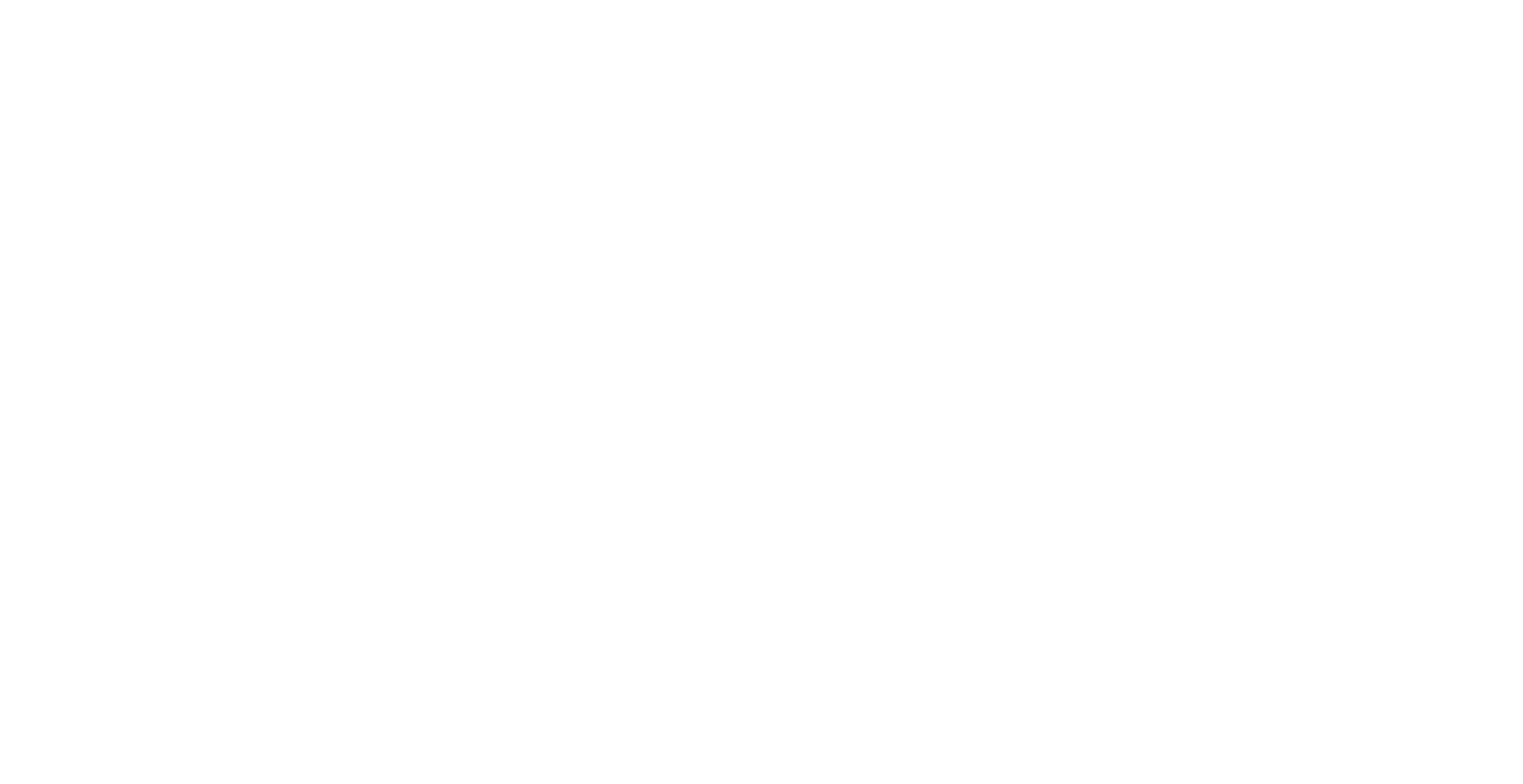 scroll, scrollTop: 0, scrollLeft: 0, axis: both 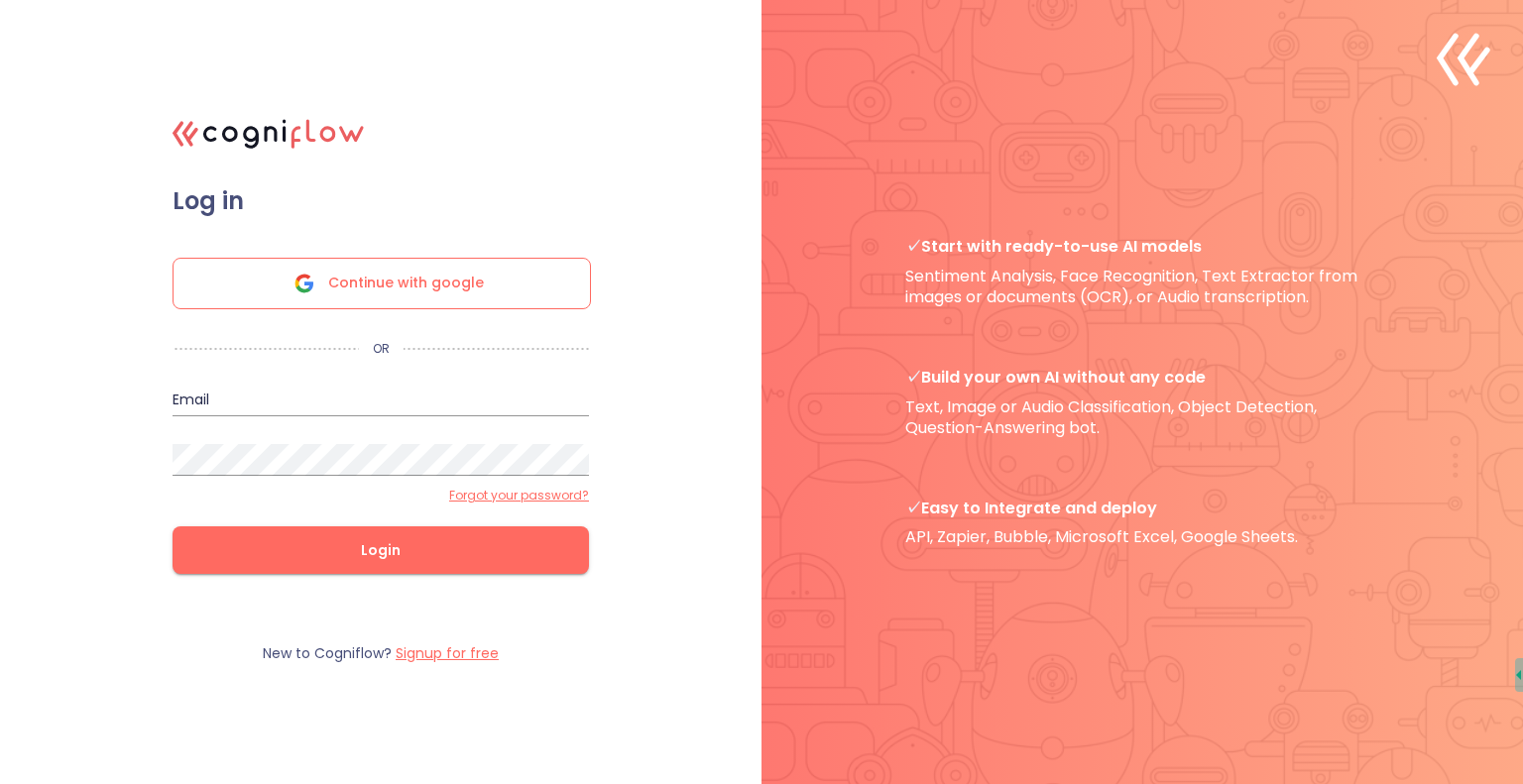 click on "Continue with google" at bounding box center [382, 283] 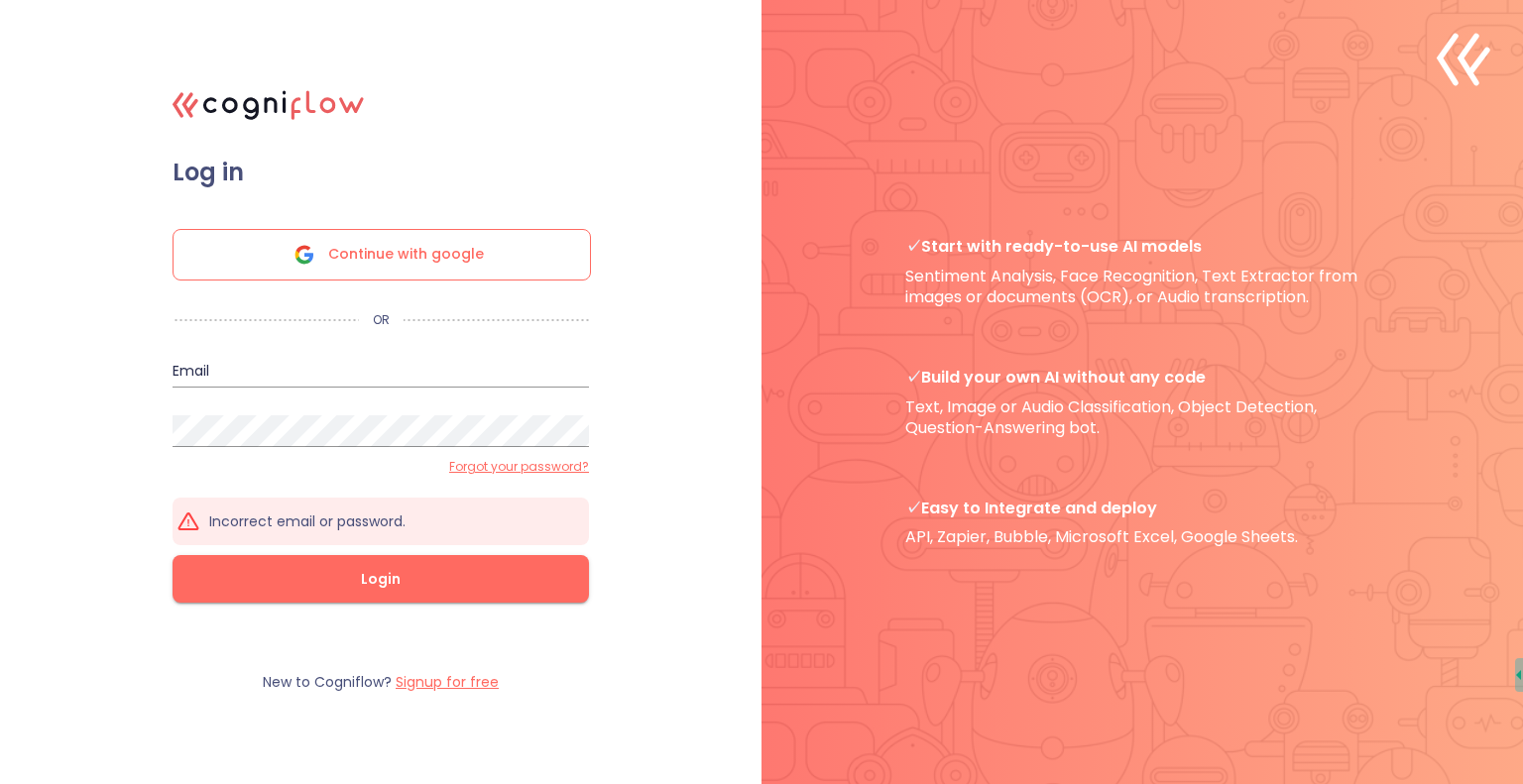 click on "Continue with google" at bounding box center [382, 255] 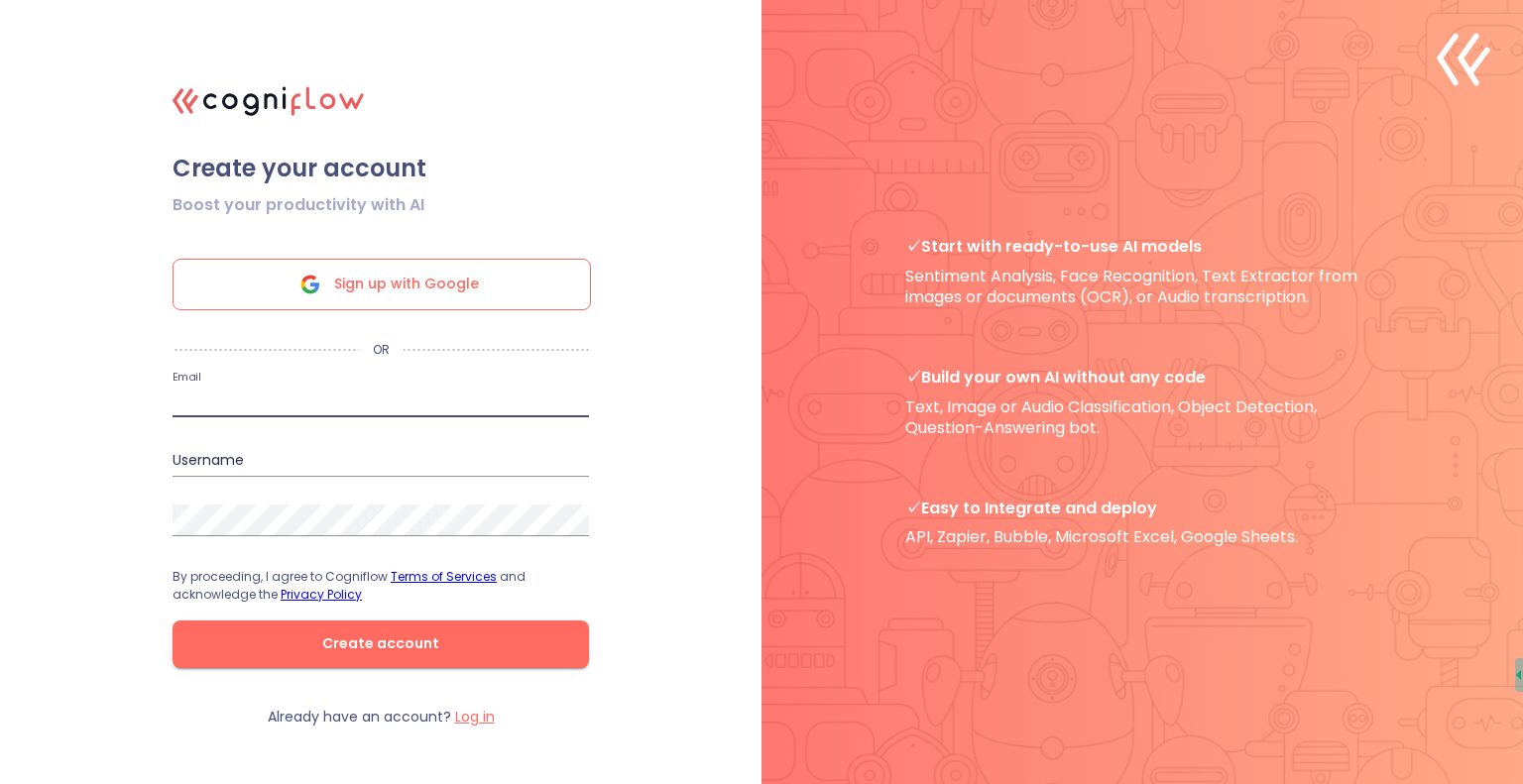 click at bounding box center [381, 401] 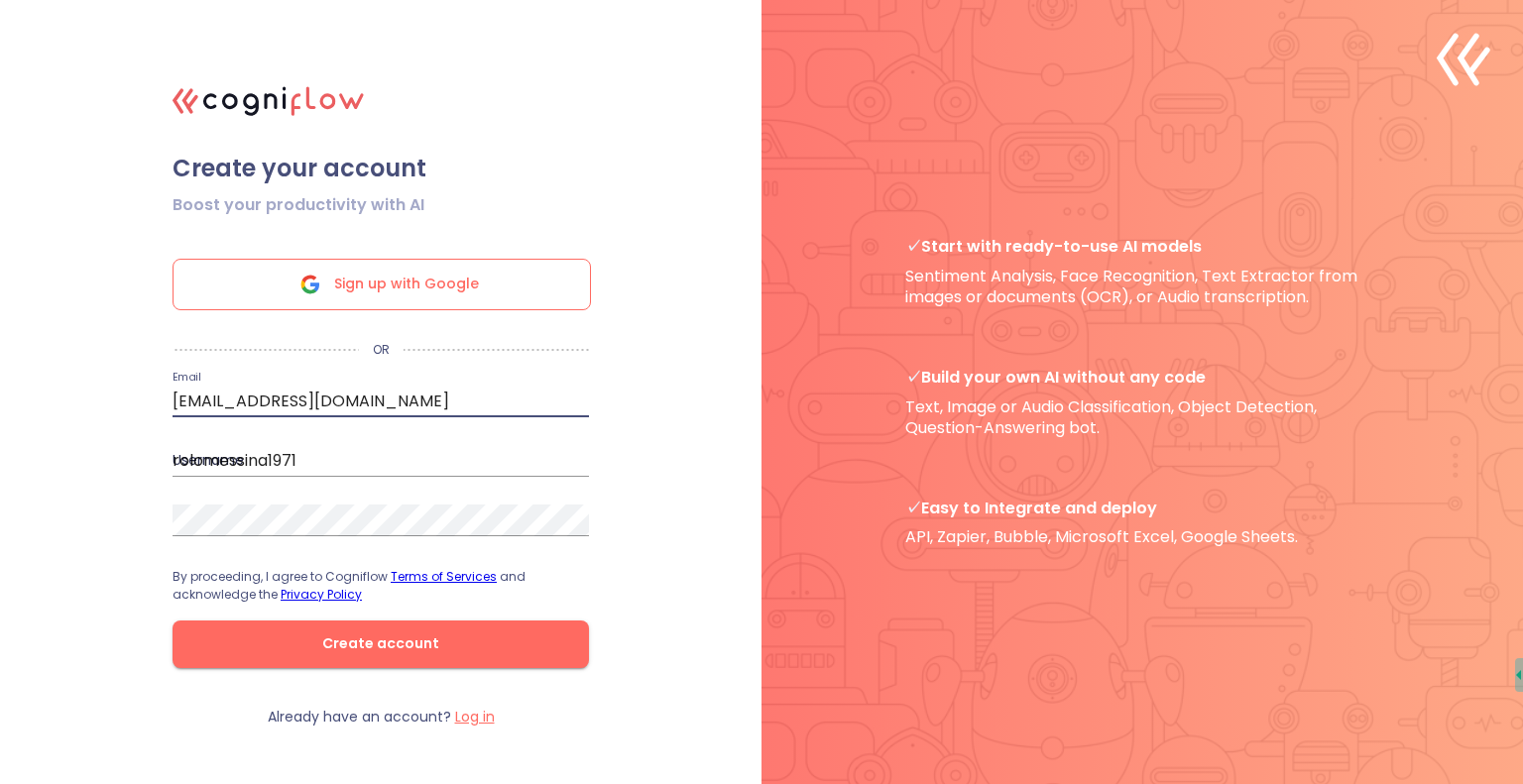 click on "rolomessina1971" at bounding box center [381, 461] 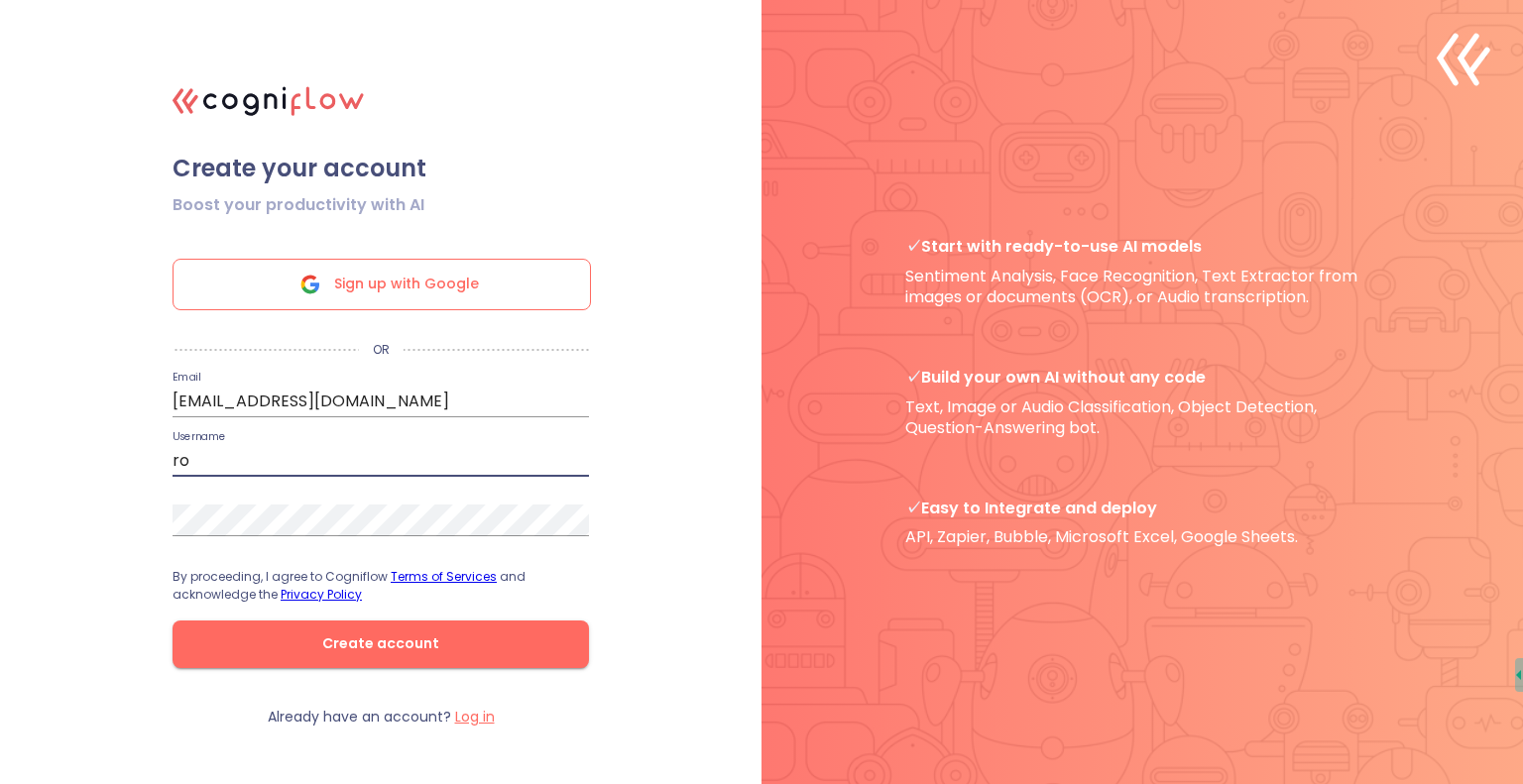 type on "r" 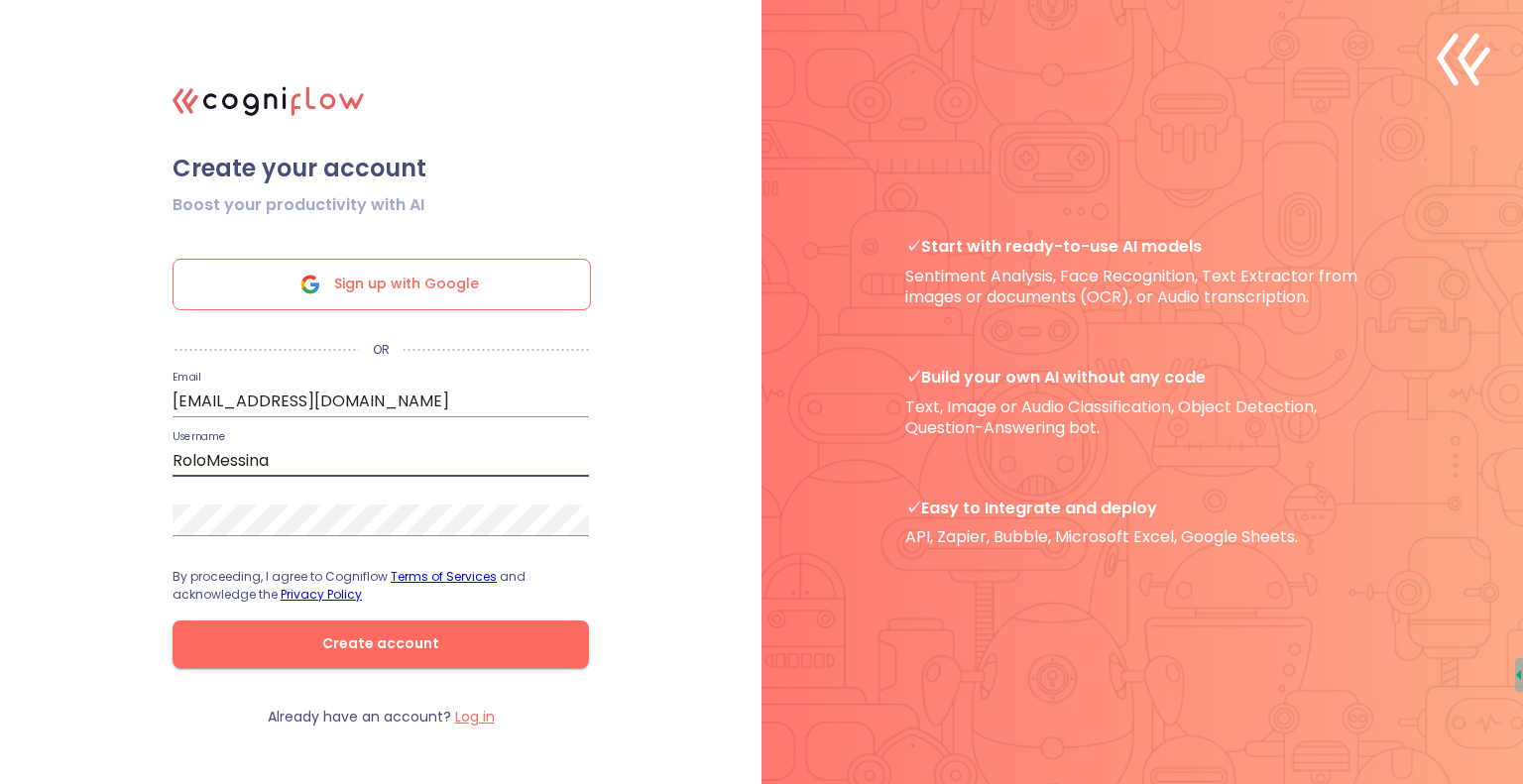 type on "RoloMessina" 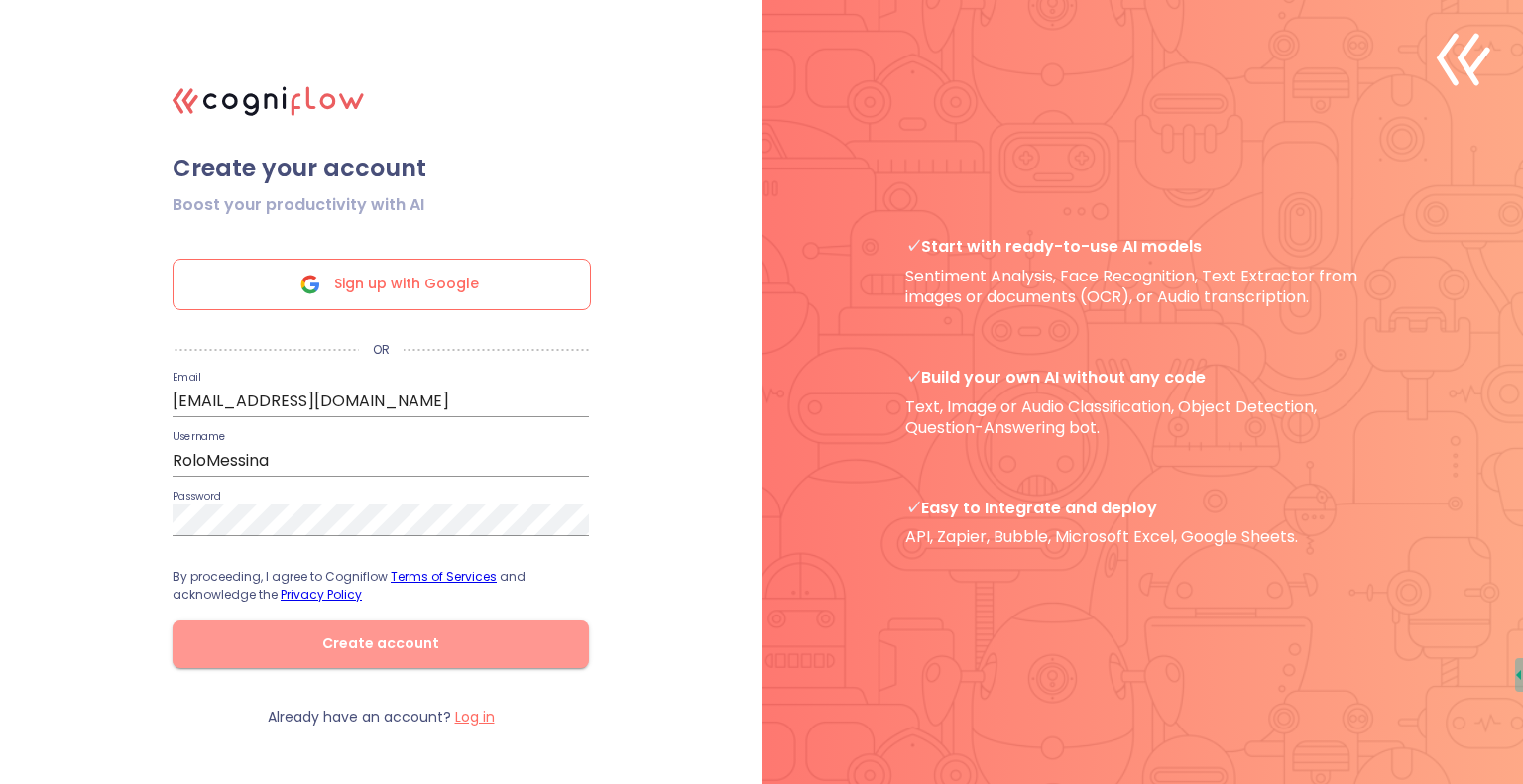 click on "Create account" at bounding box center [381, 643] 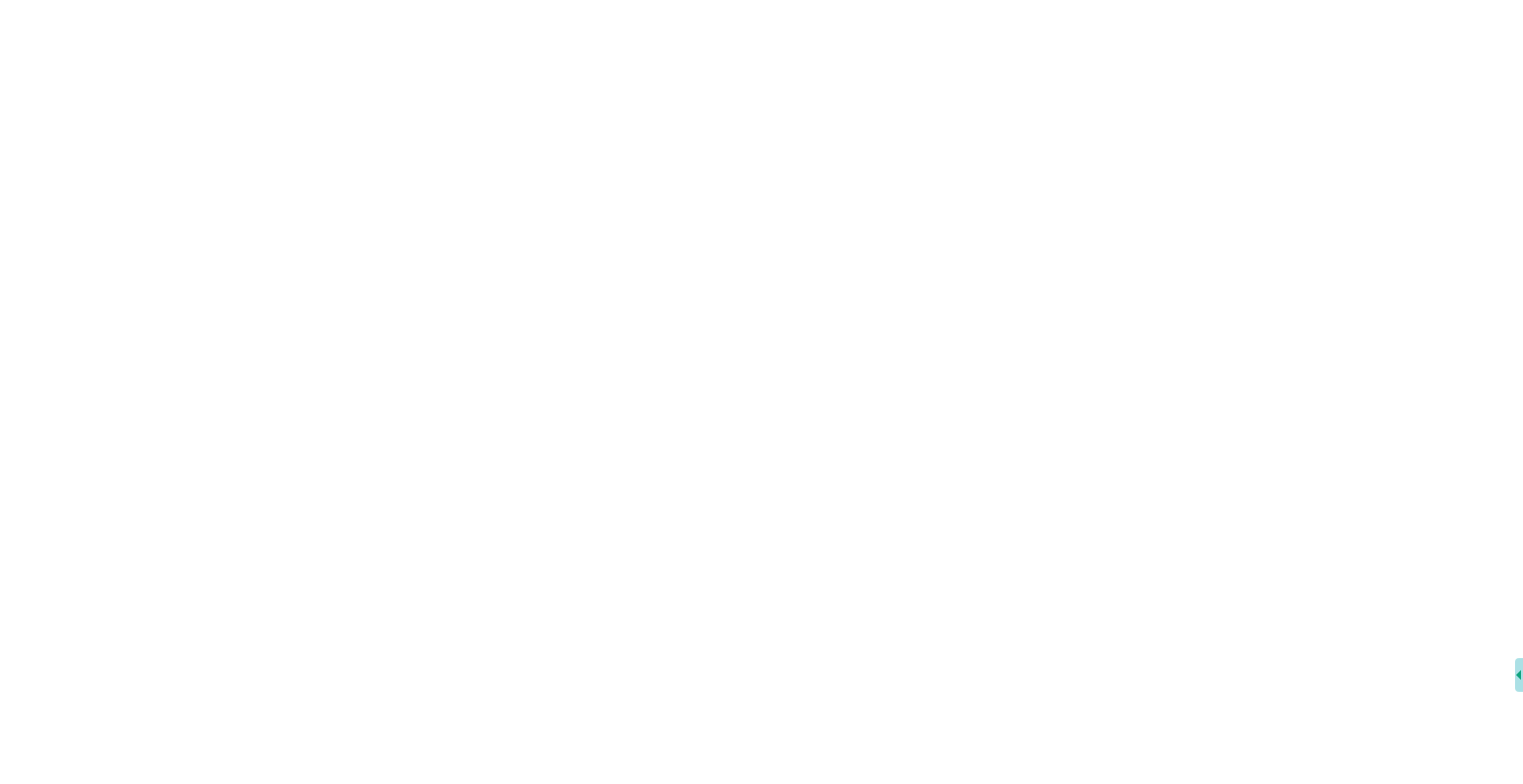 scroll, scrollTop: 0, scrollLeft: 0, axis: both 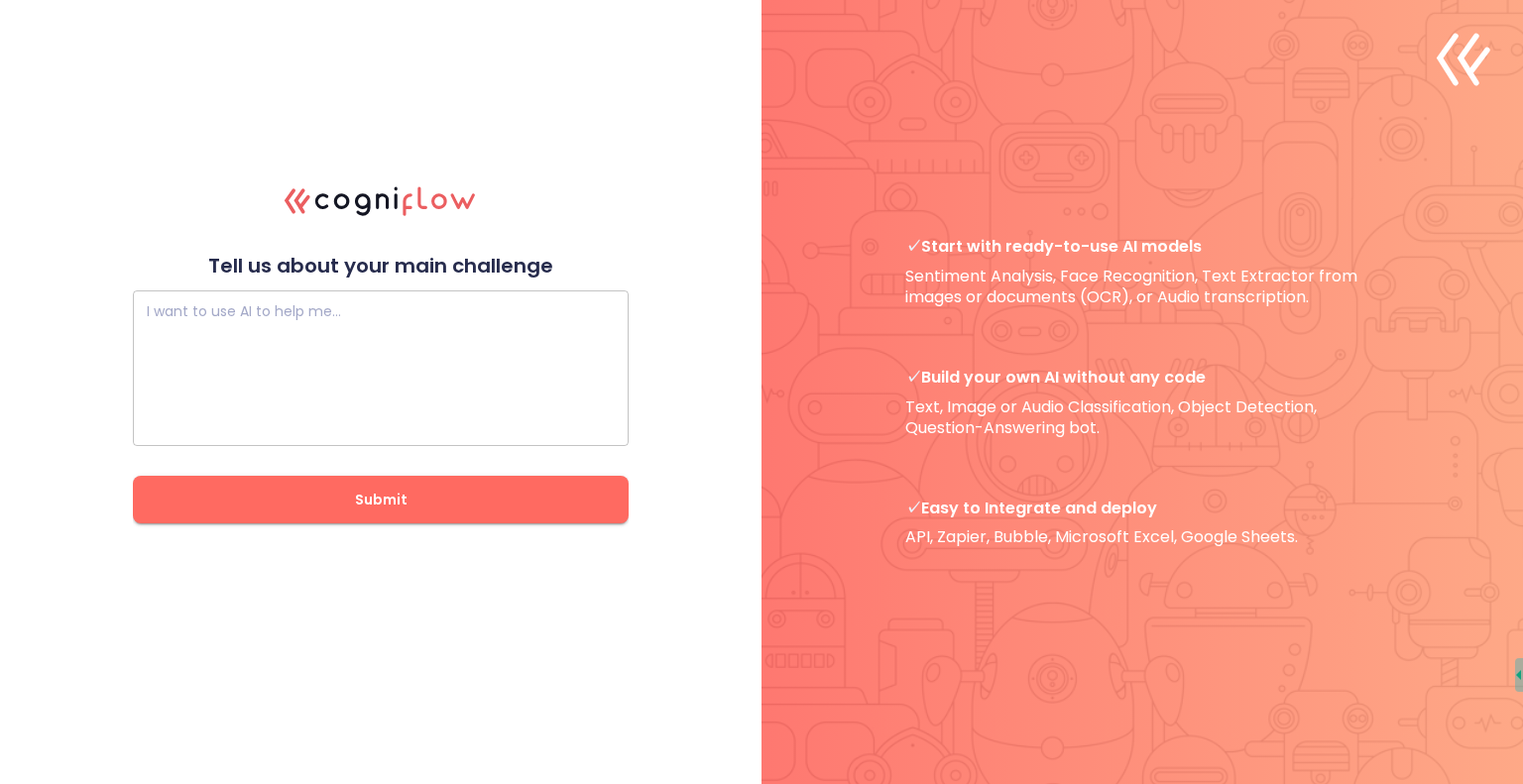 click at bounding box center (381, 369) 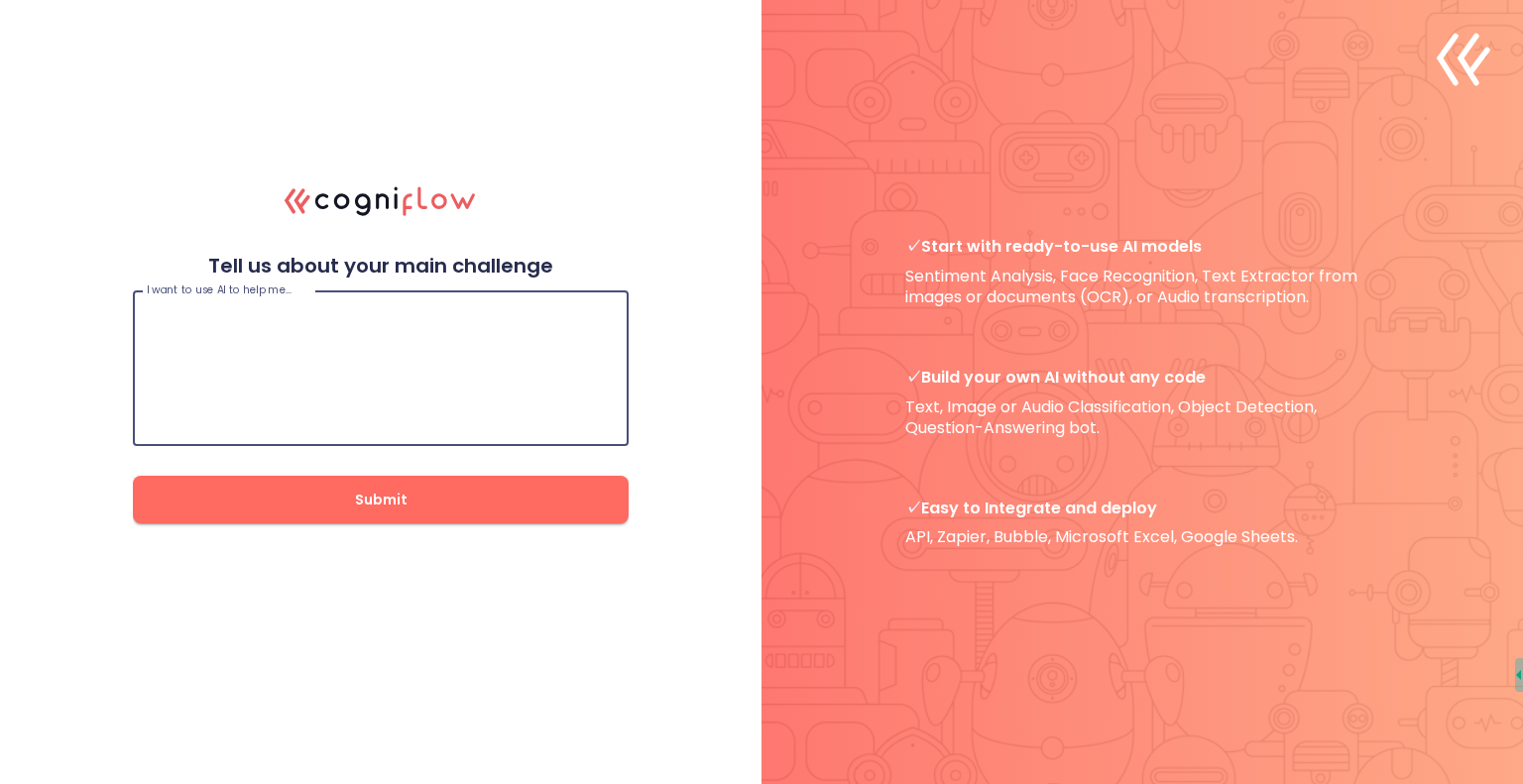 paste on "I'd like to combine Artificial Intelligence with my daily life. I've also completed my studies at Ort [GEOGRAPHIC_DATA] as a Systems Analyst and want to work in the field of AI and Automation." 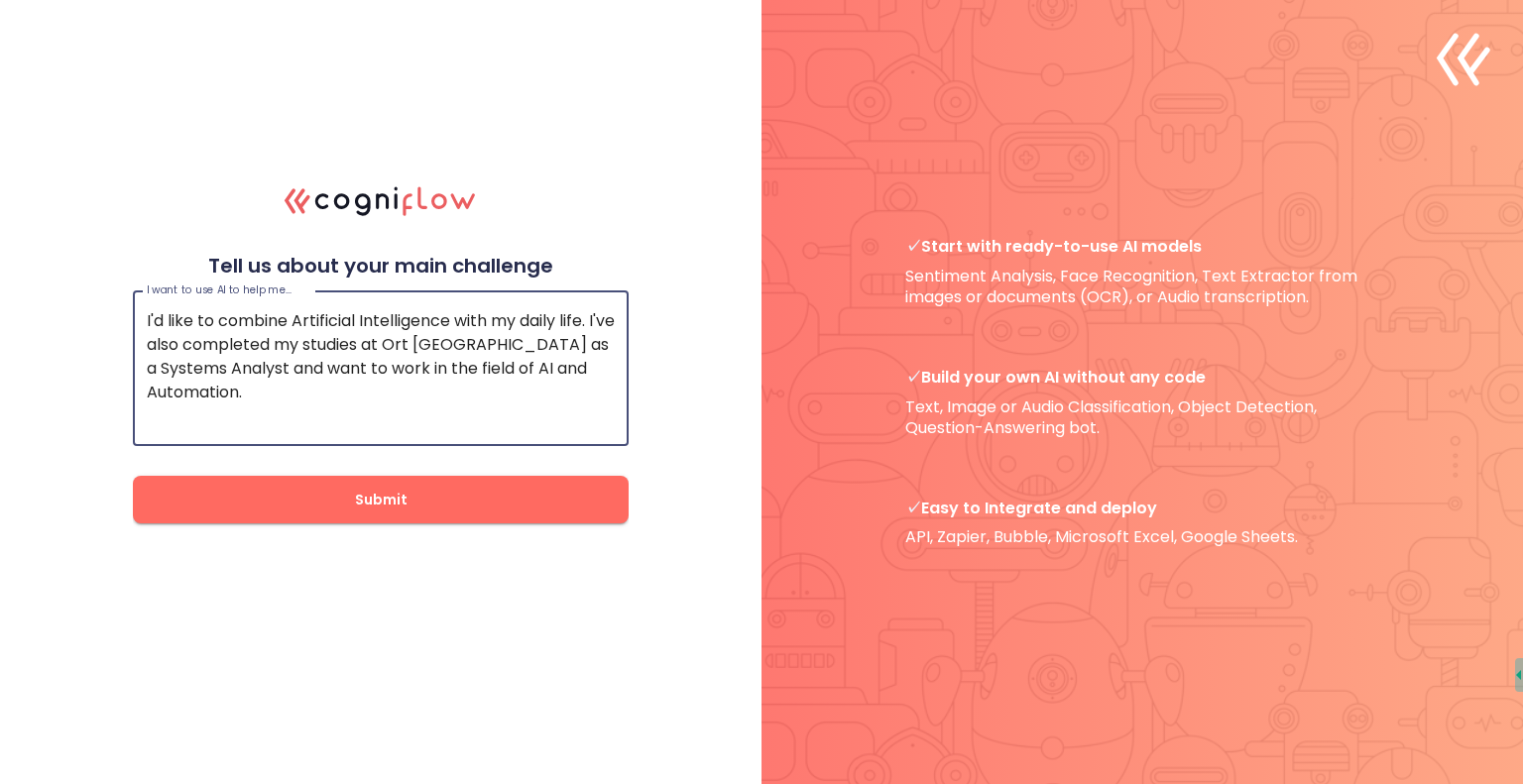 type on "I'd like to combine Artificial Intelligence with my daily life. I've also completed my studies at Ort [GEOGRAPHIC_DATA] as a Systems Analyst and want to work in the field of AI and Automation." 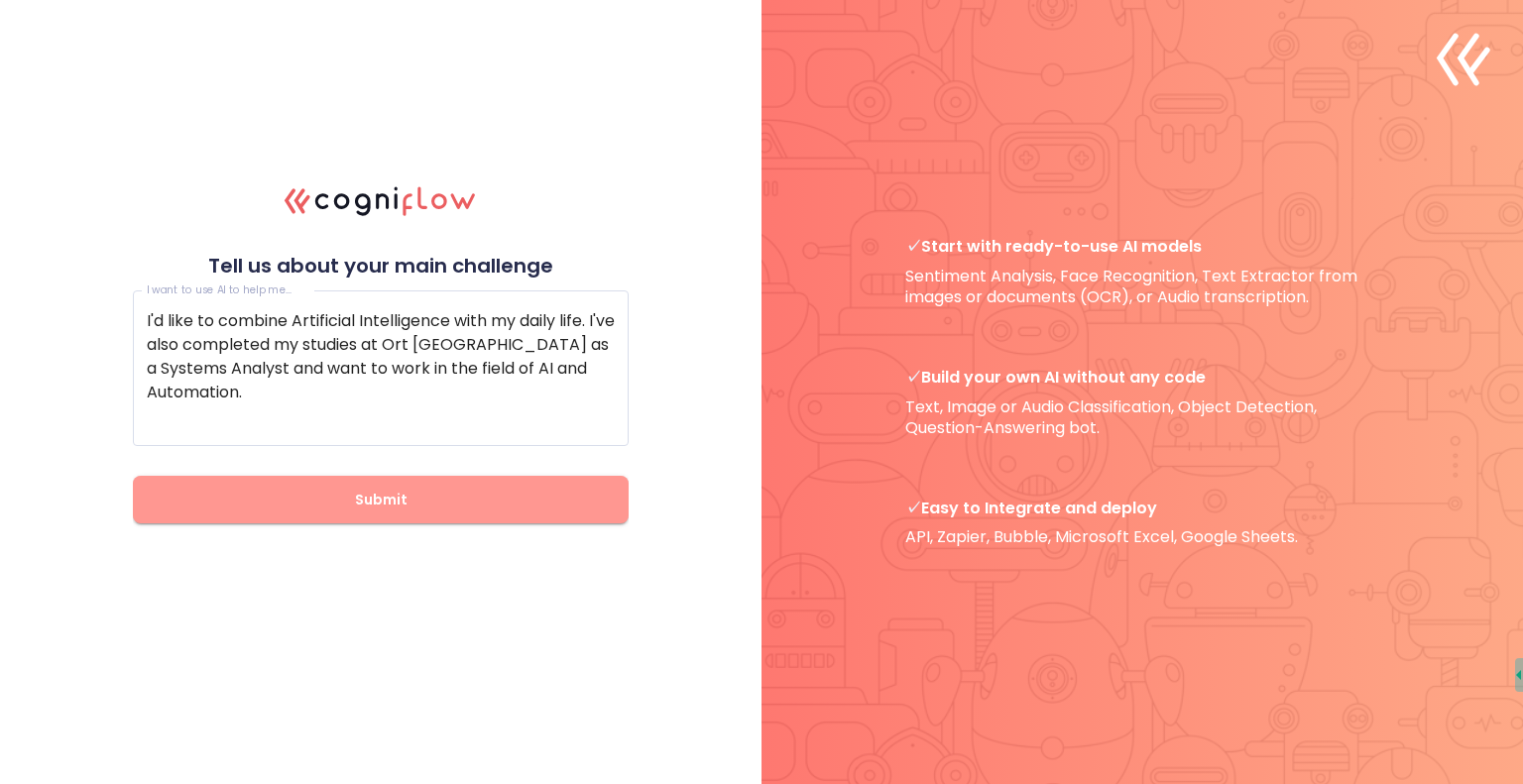 click on "Submit" at bounding box center [381, 500] 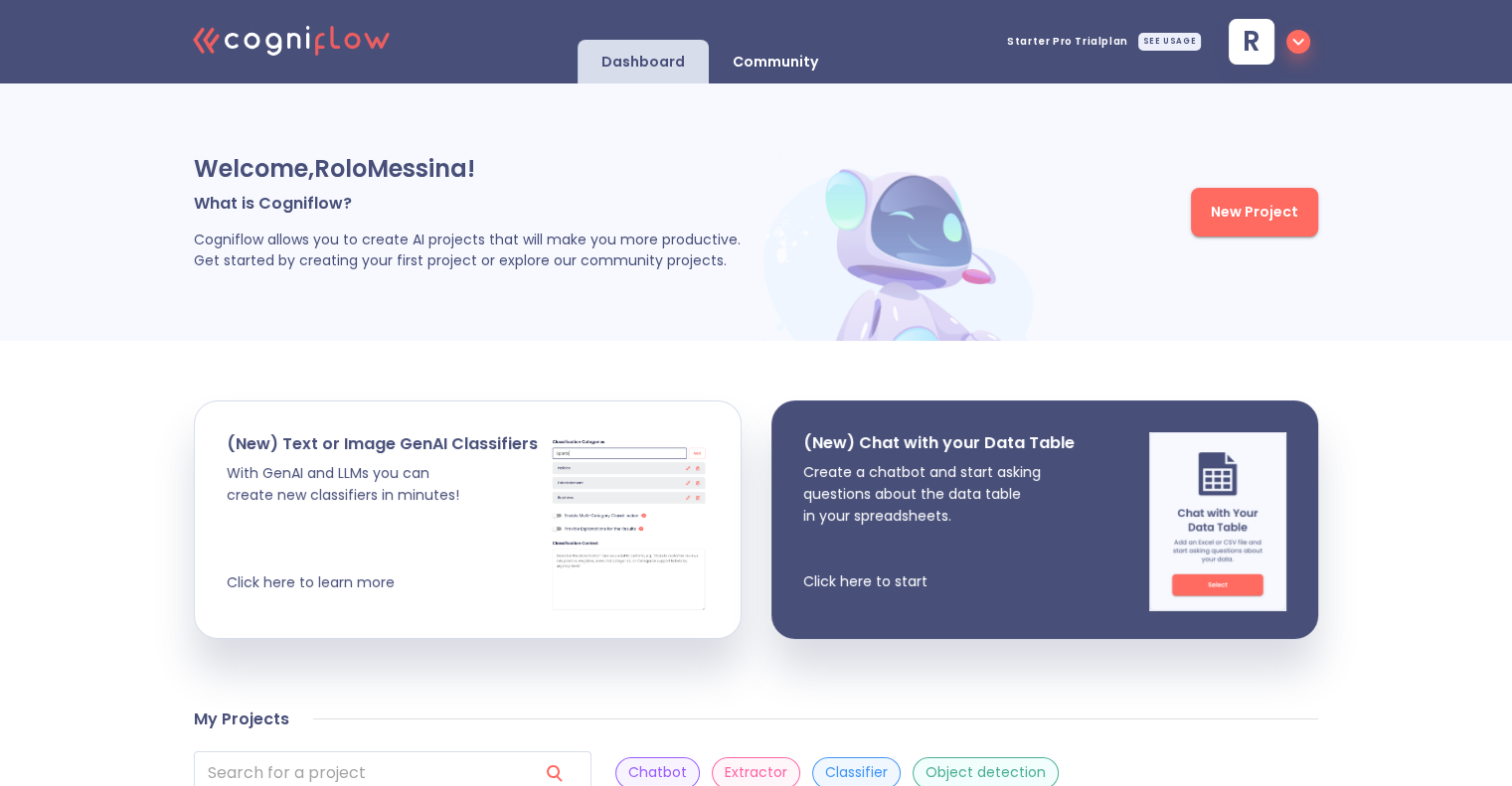 click on "Community" at bounding box center (775, 62) 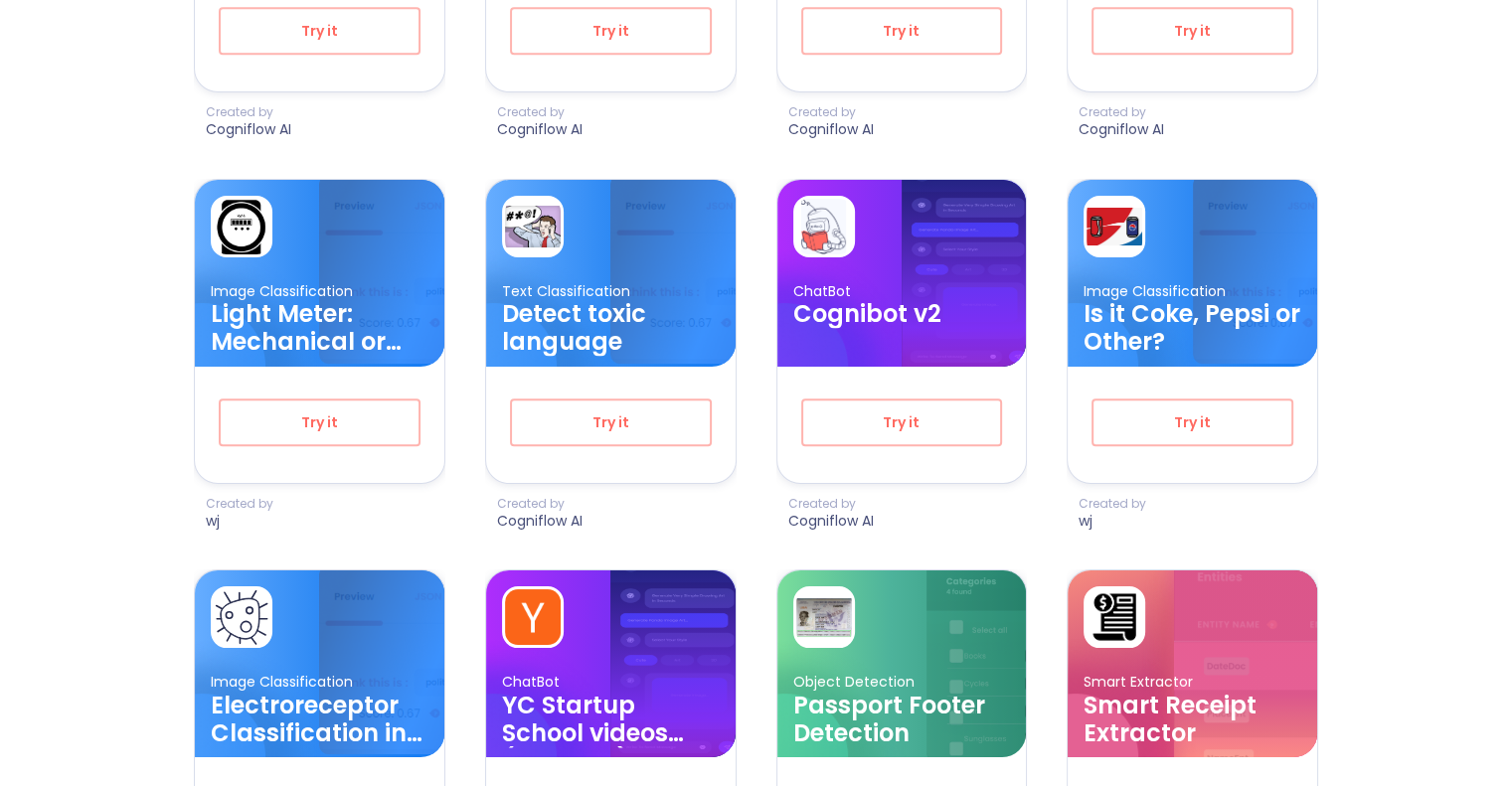 scroll, scrollTop: 1852, scrollLeft: 0, axis: vertical 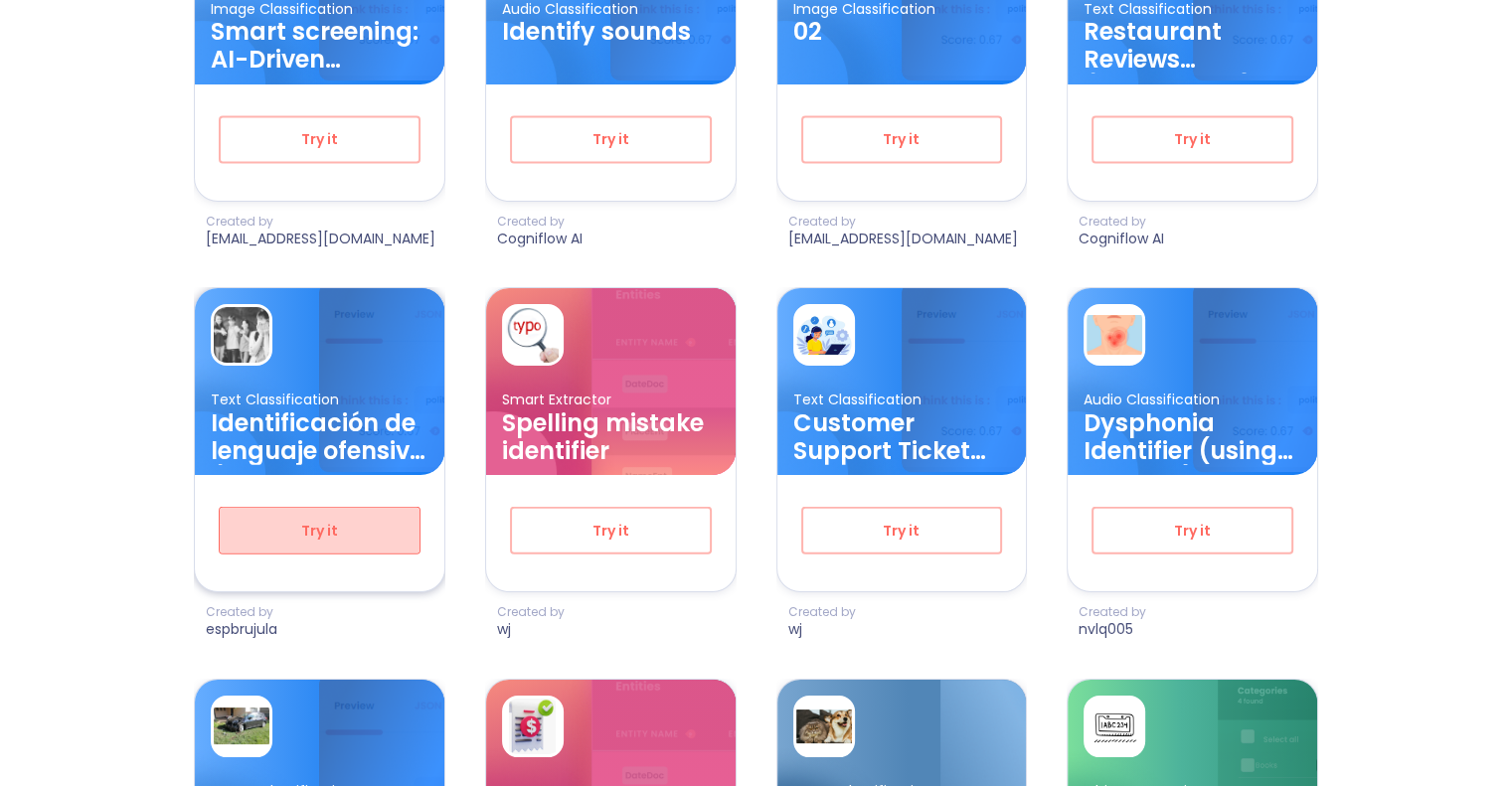 click on "Try it" at bounding box center (319, 531) 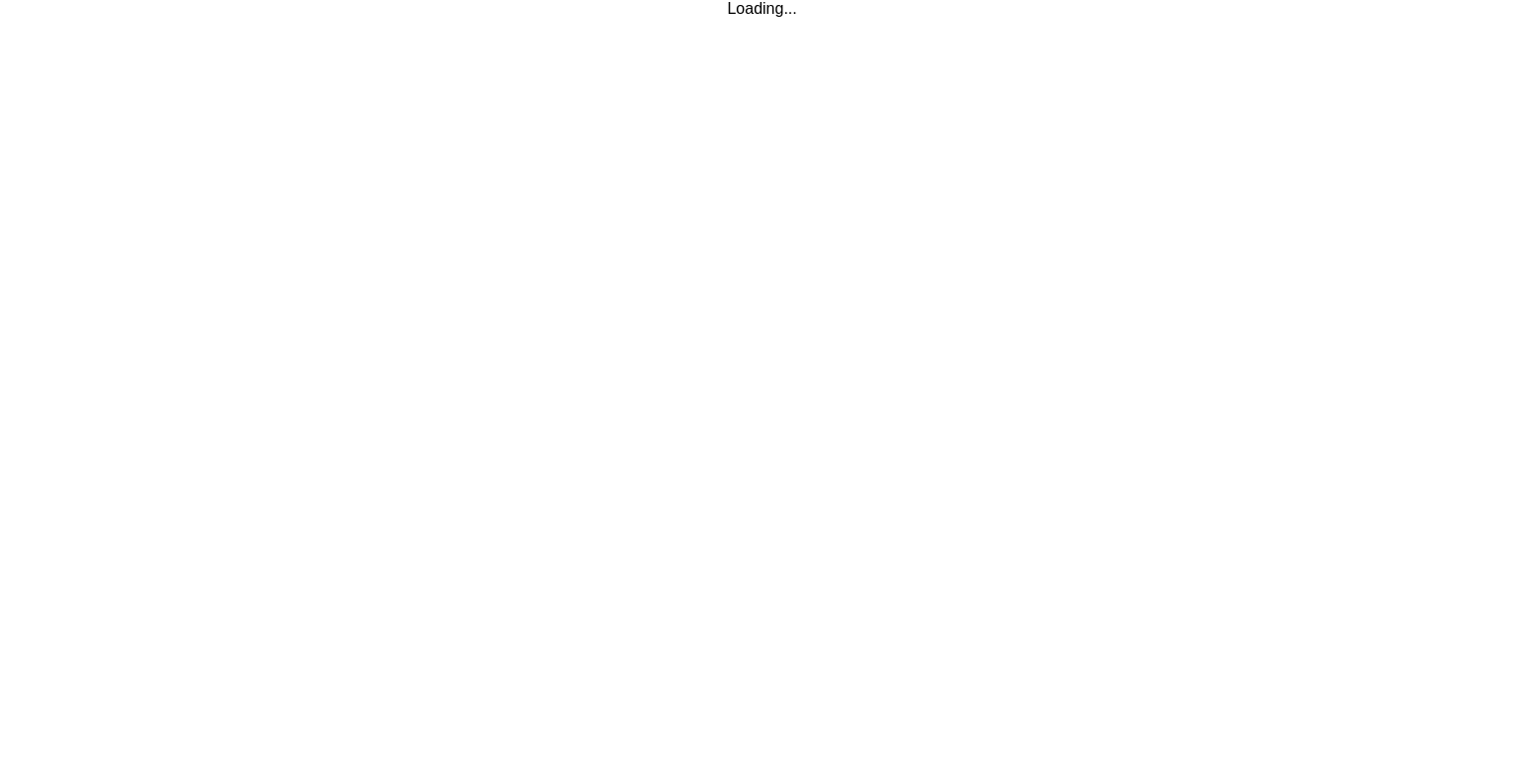 scroll, scrollTop: 0, scrollLeft: 0, axis: both 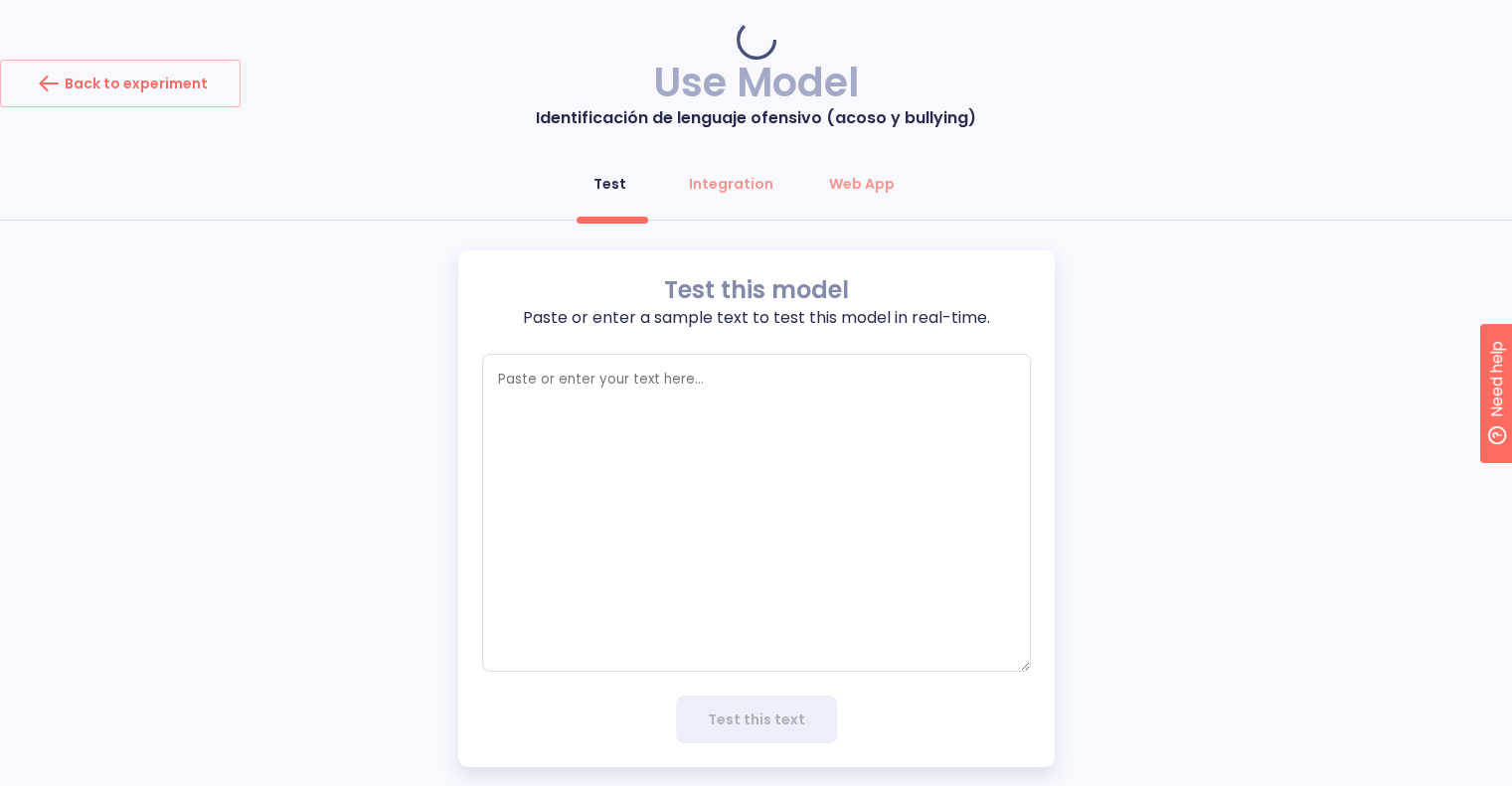 type on "x" 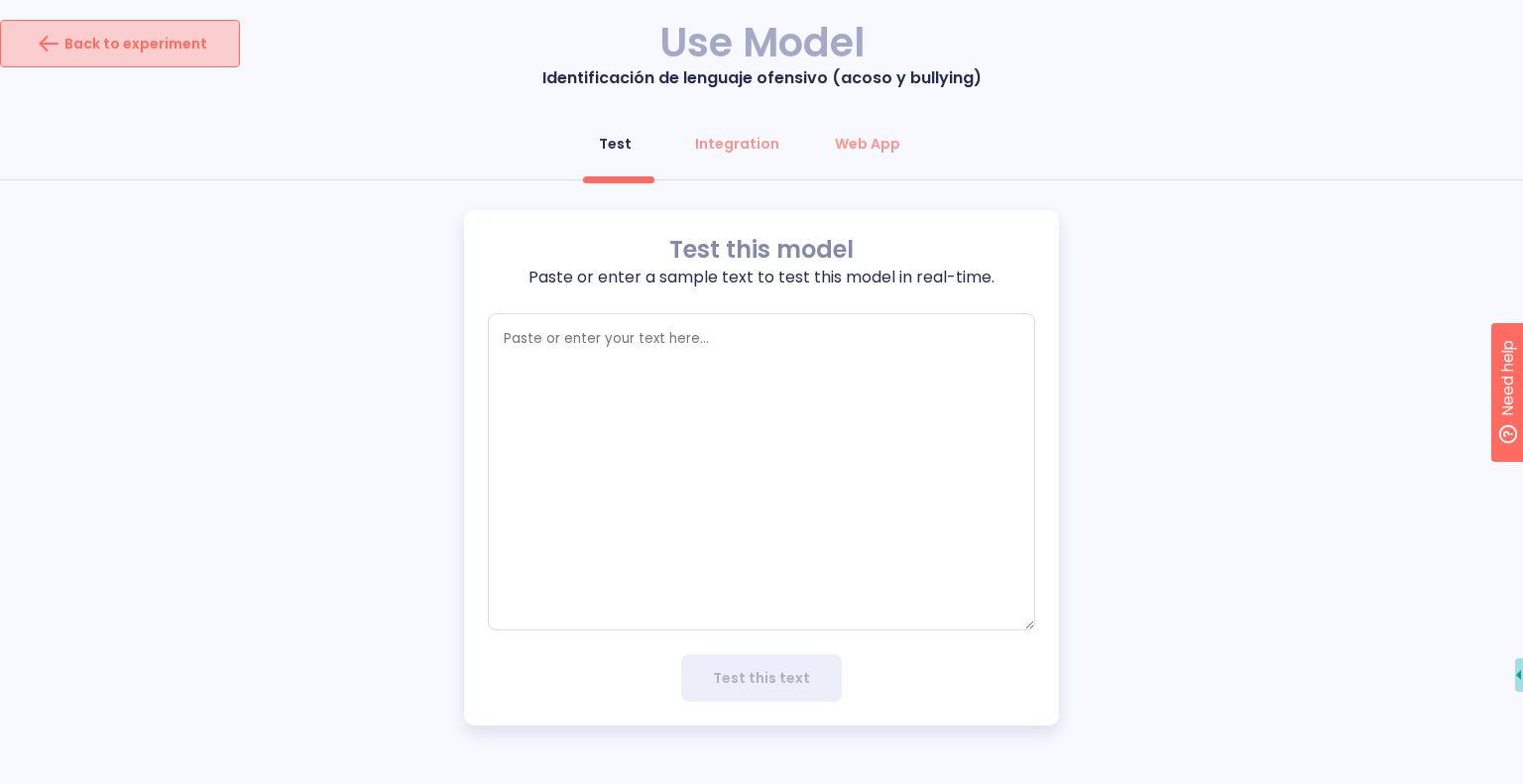 click on "Back to experiment" at bounding box center [120, 44] 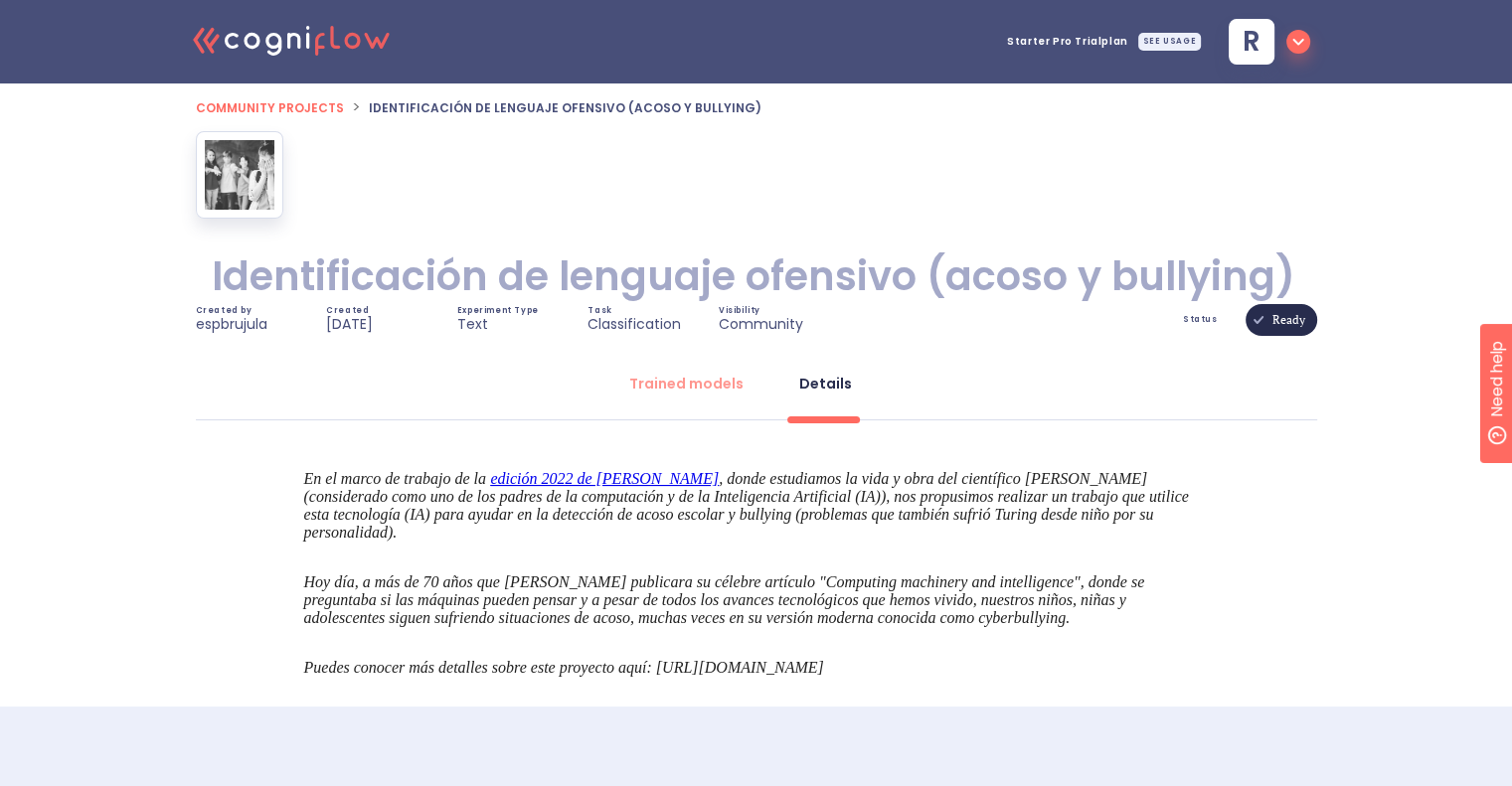 scroll, scrollTop: 0, scrollLeft: 0, axis: both 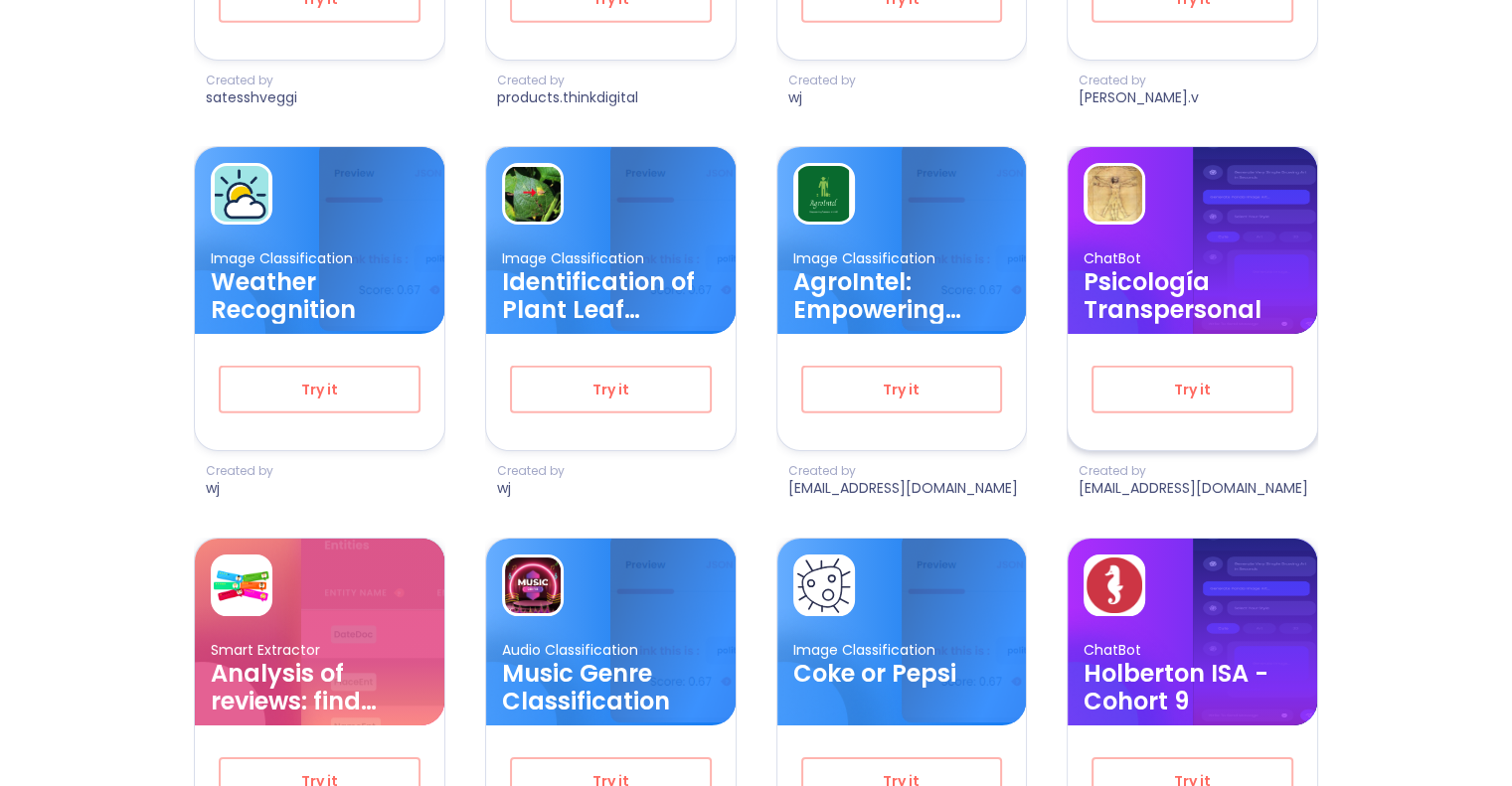 click on "ChatBot" at bounding box center [1192, 258] 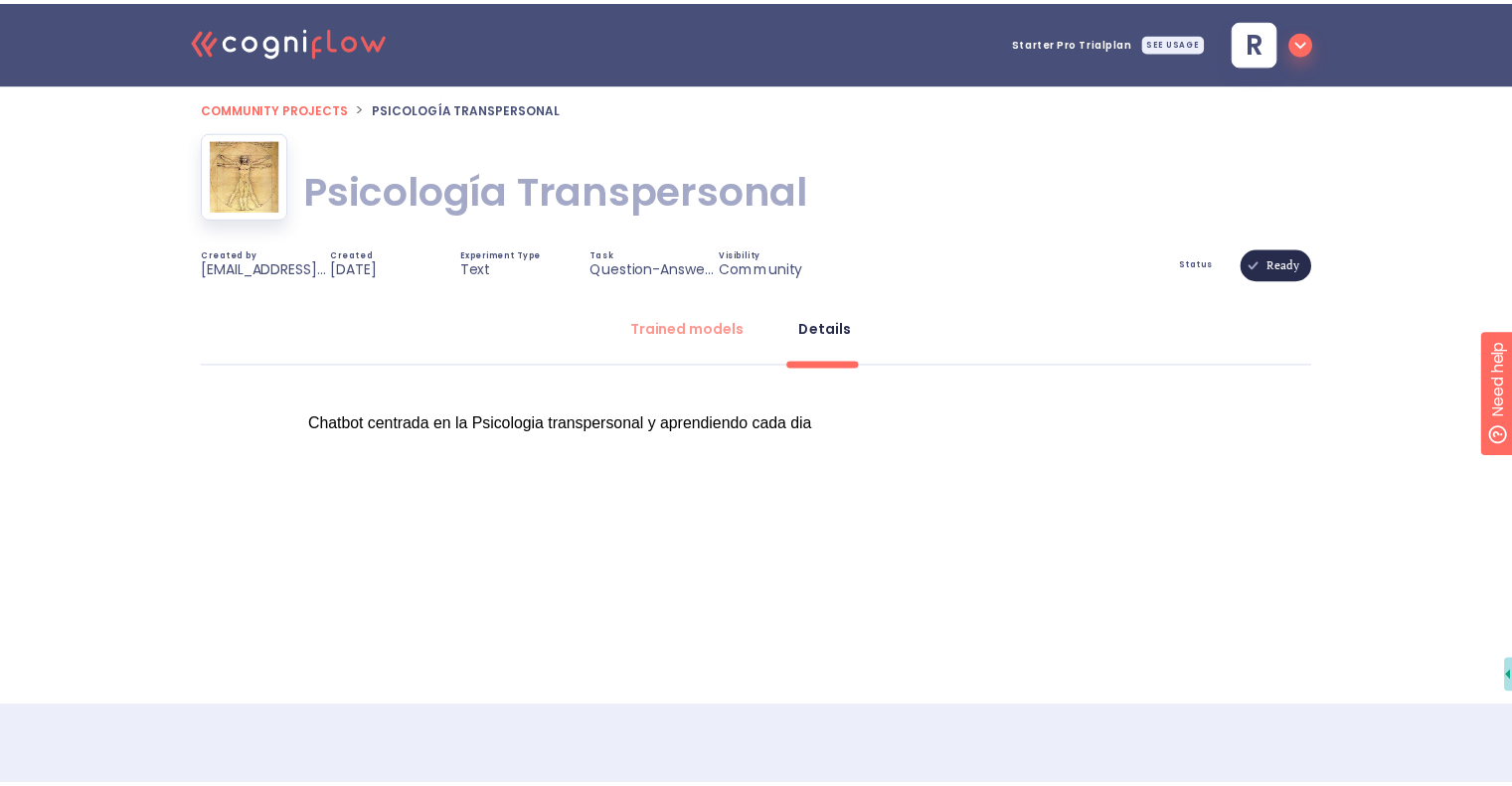 scroll, scrollTop: 0, scrollLeft: 0, axis: both 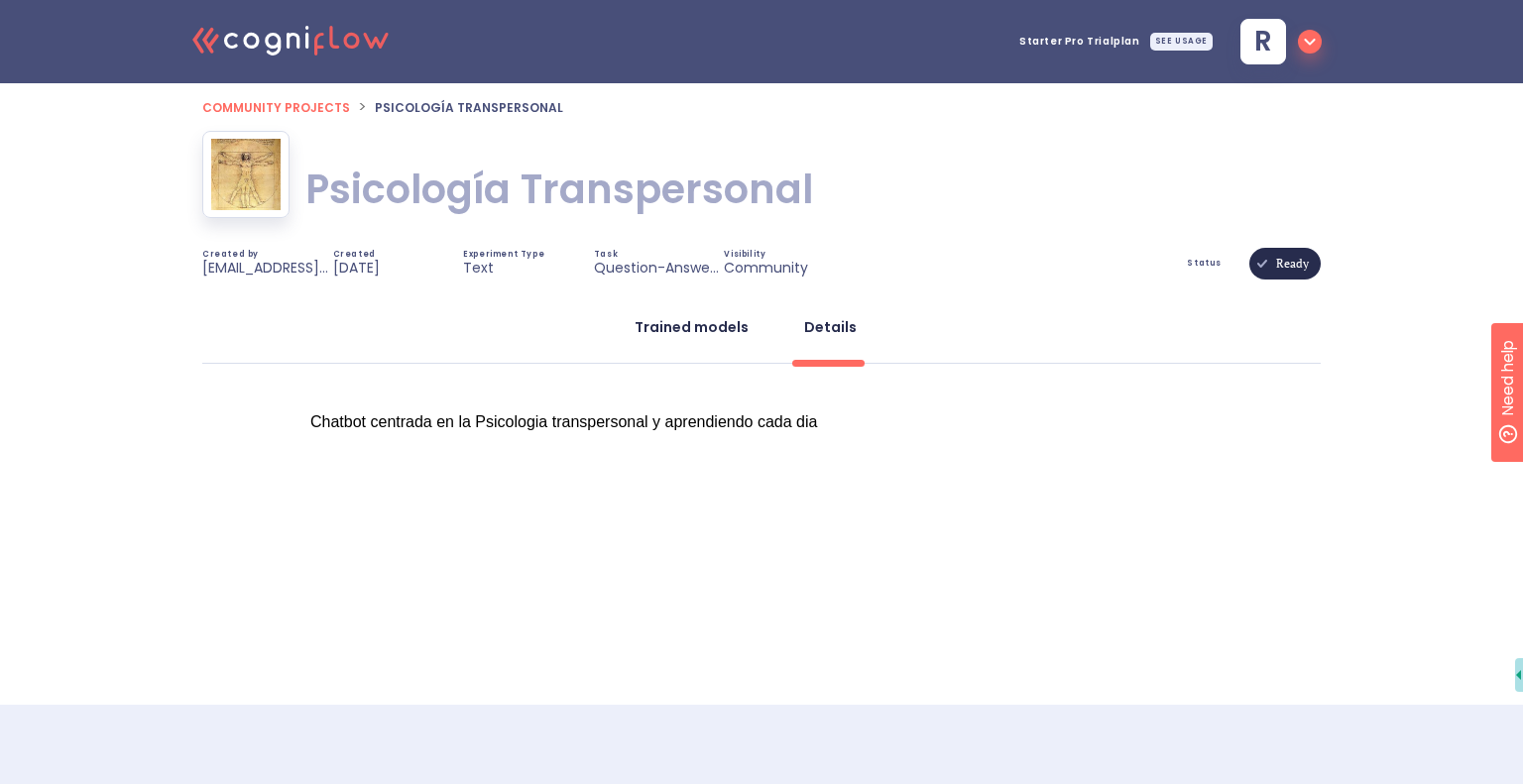 click on "Trained models" at bounding box center (691, 327) 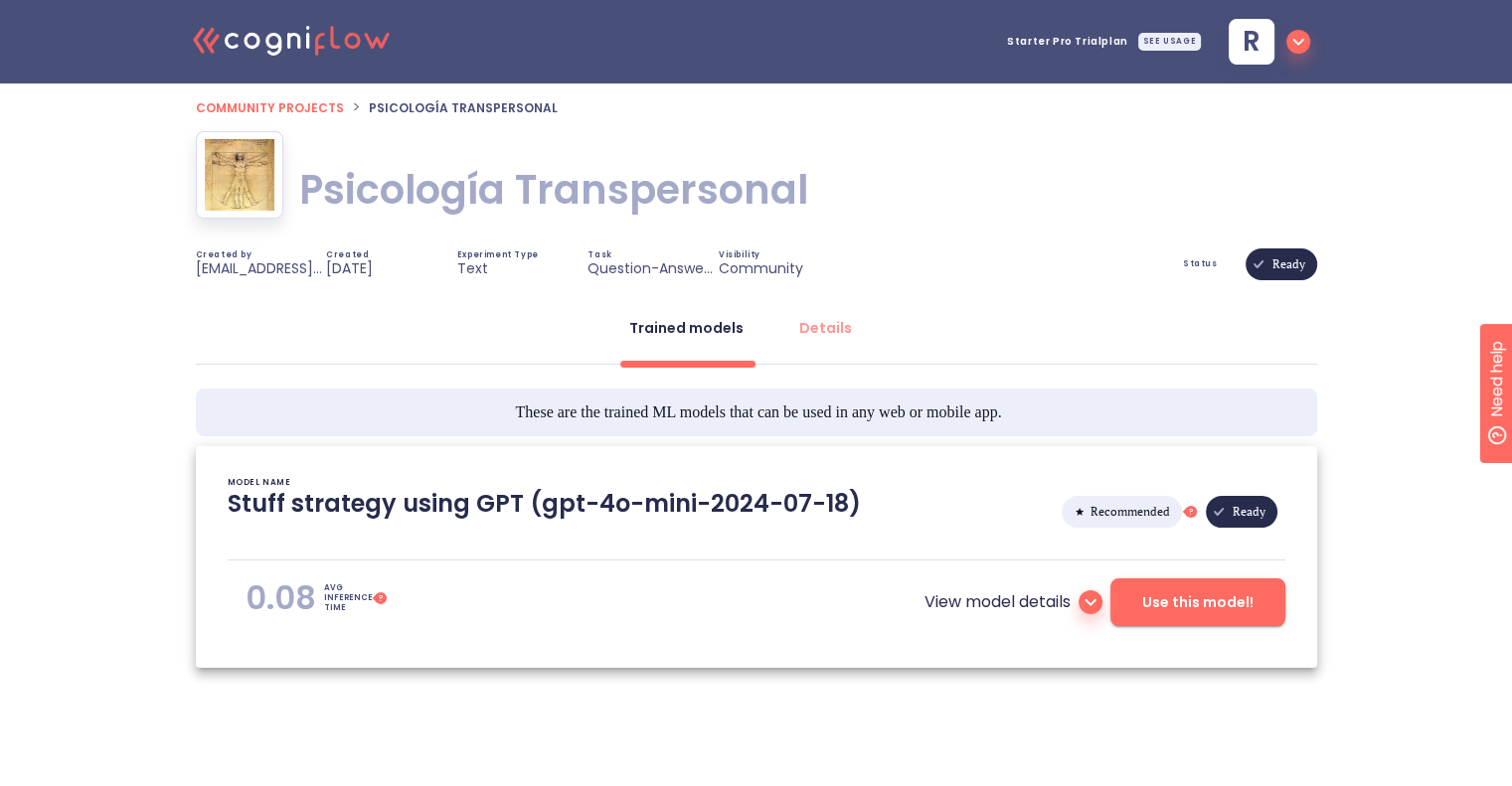 type 